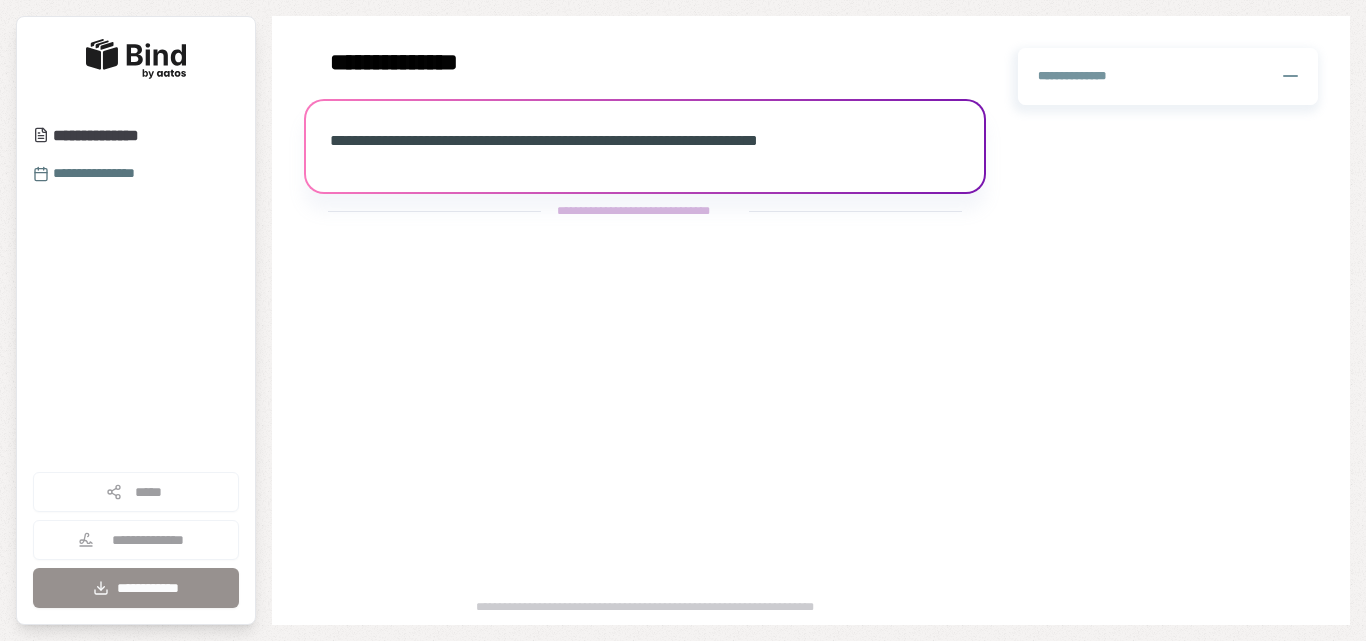 scroll, scrollTop: 0, scrollLeft: 0, axis: both 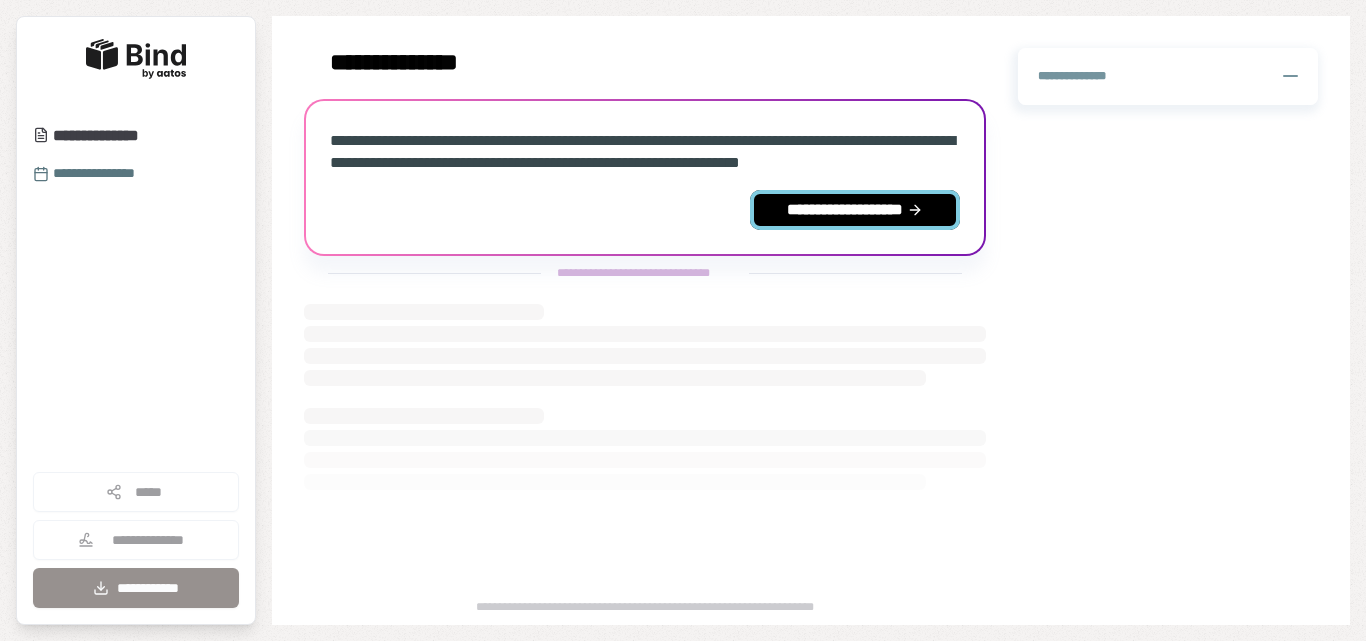 click on "**********" at bounding box center (855, 210) 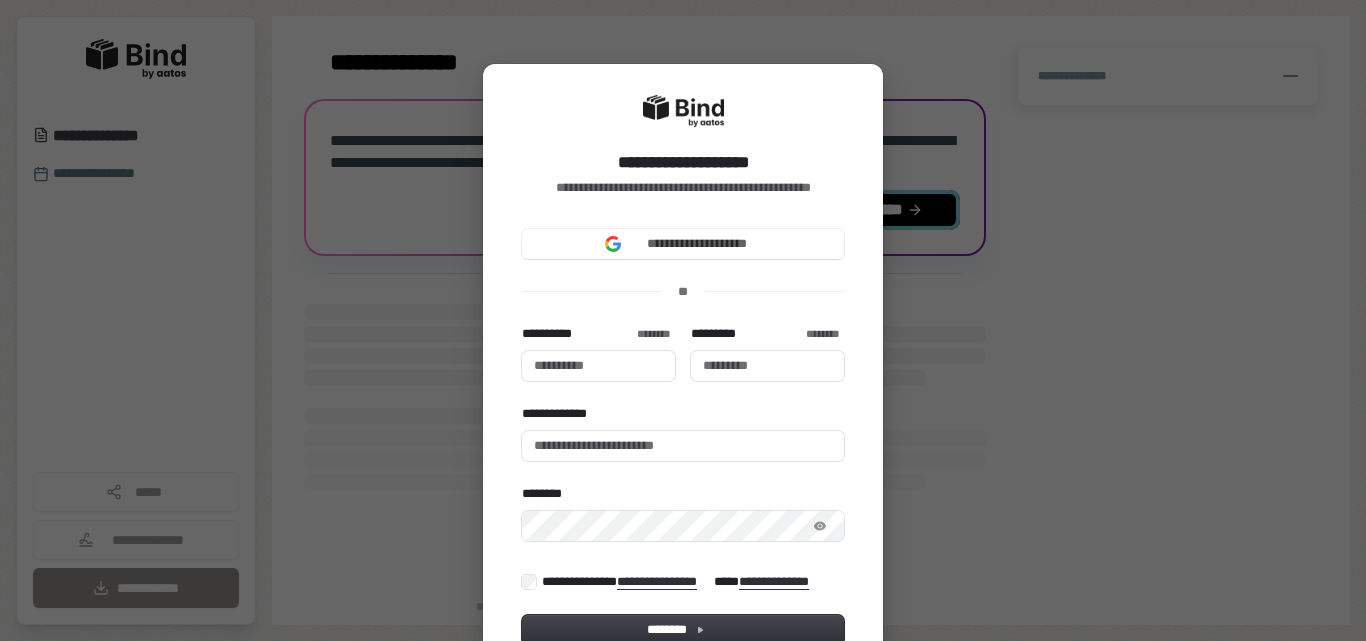 type 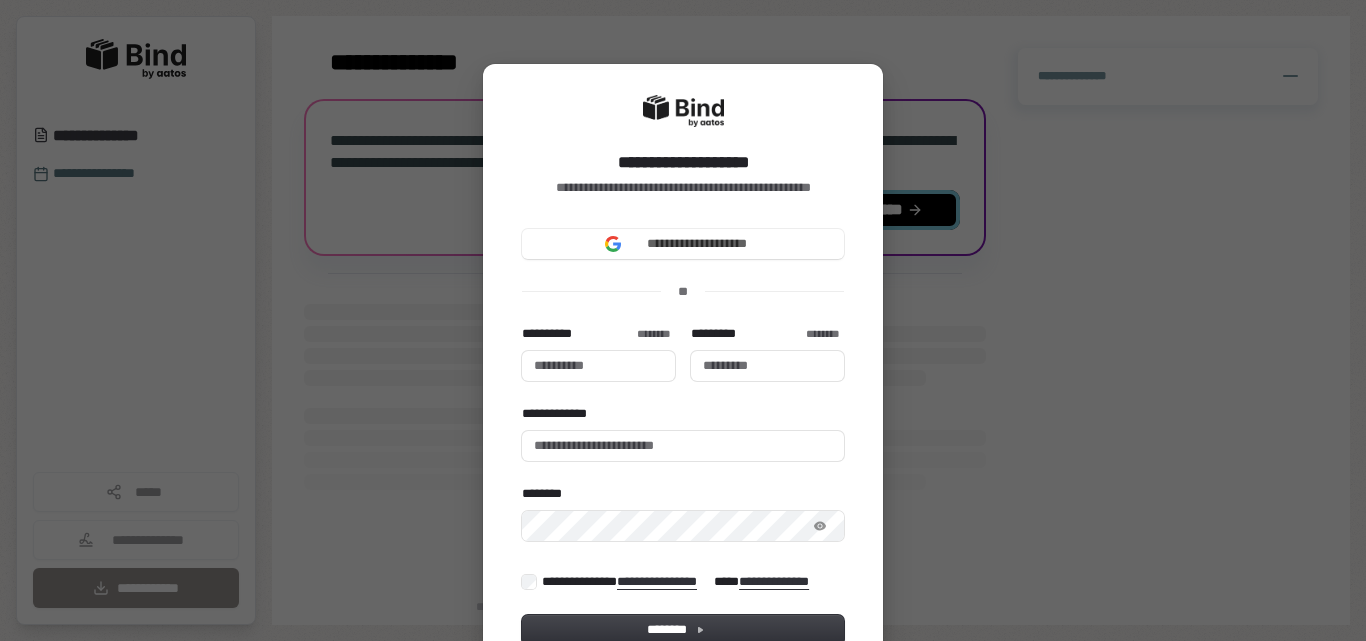 type 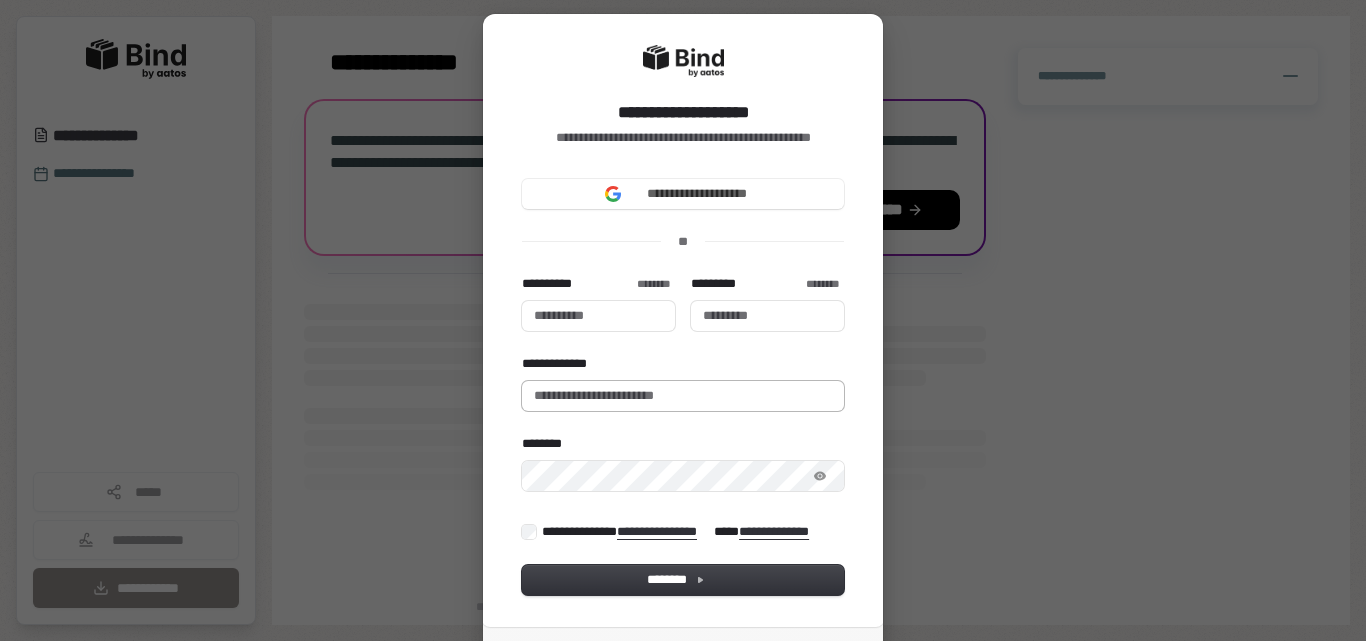 scroll, scrollTop: 0, scrollLeft: 0, axis: both 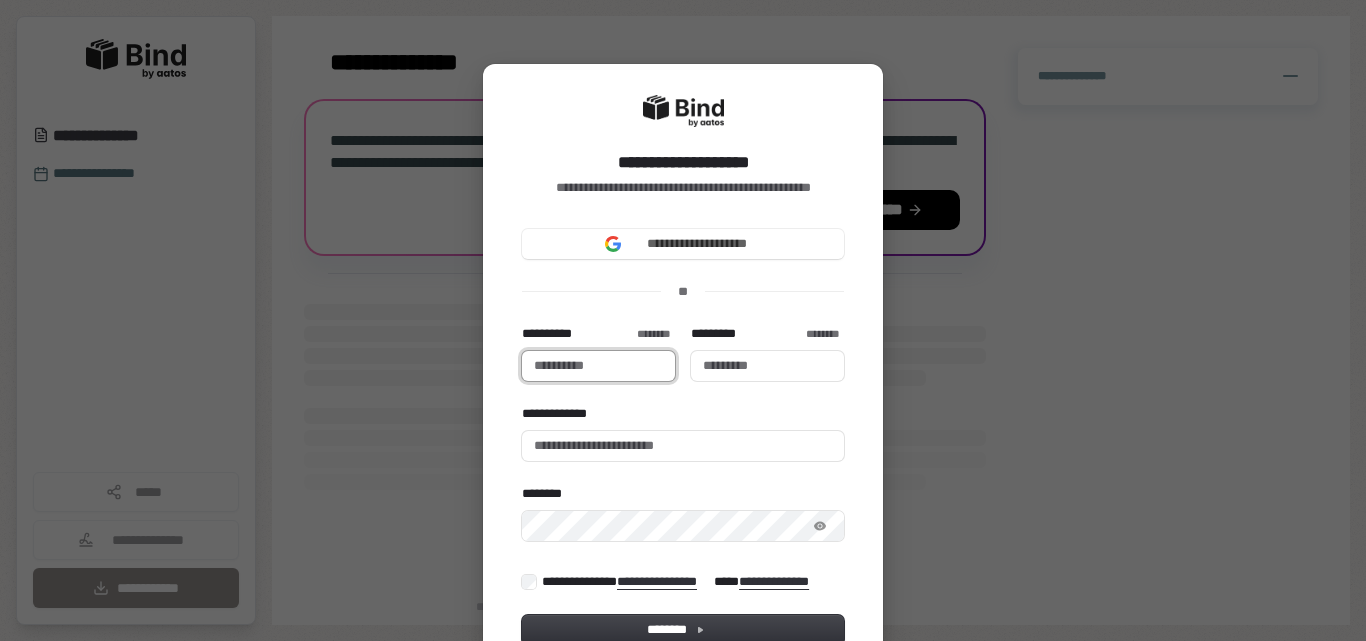 click on "**********" at bounding box center (598, 366) 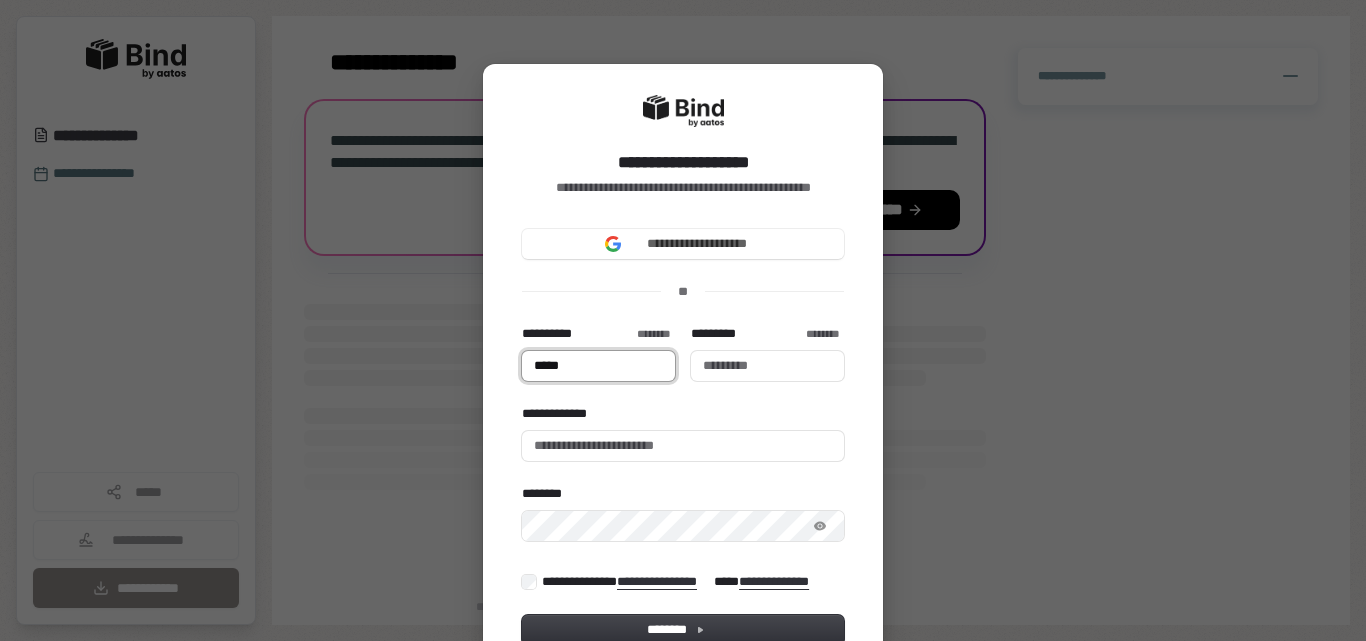 type on "****" 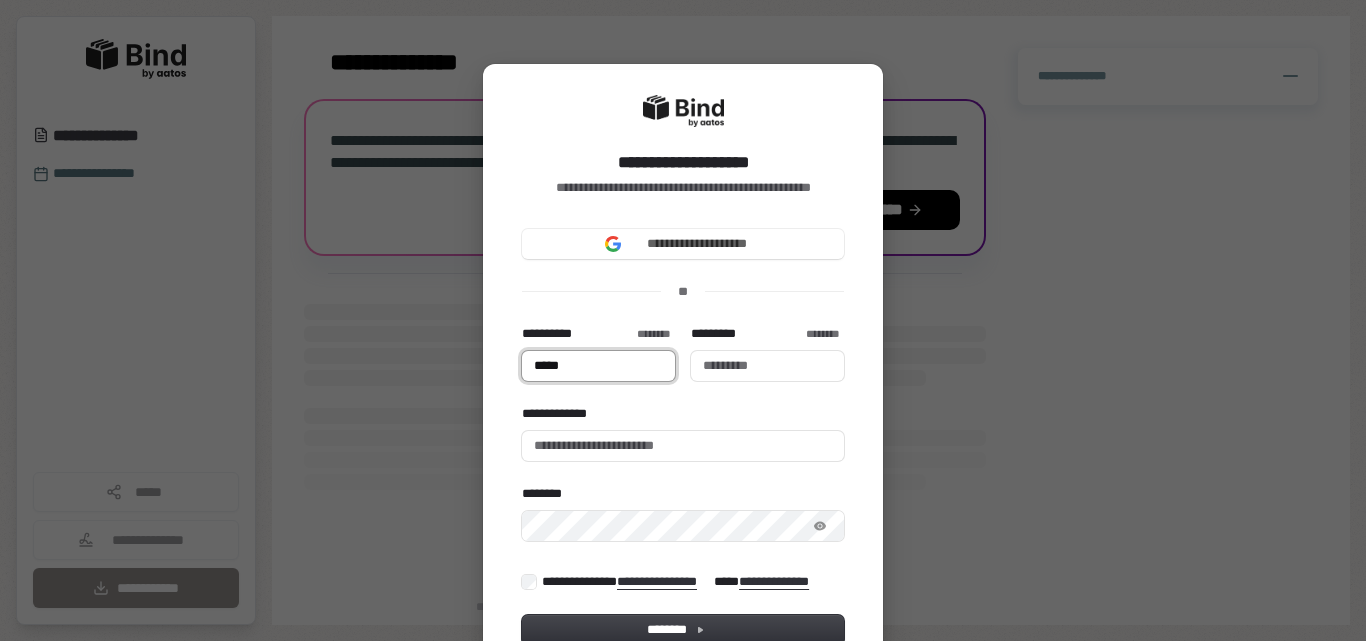 type 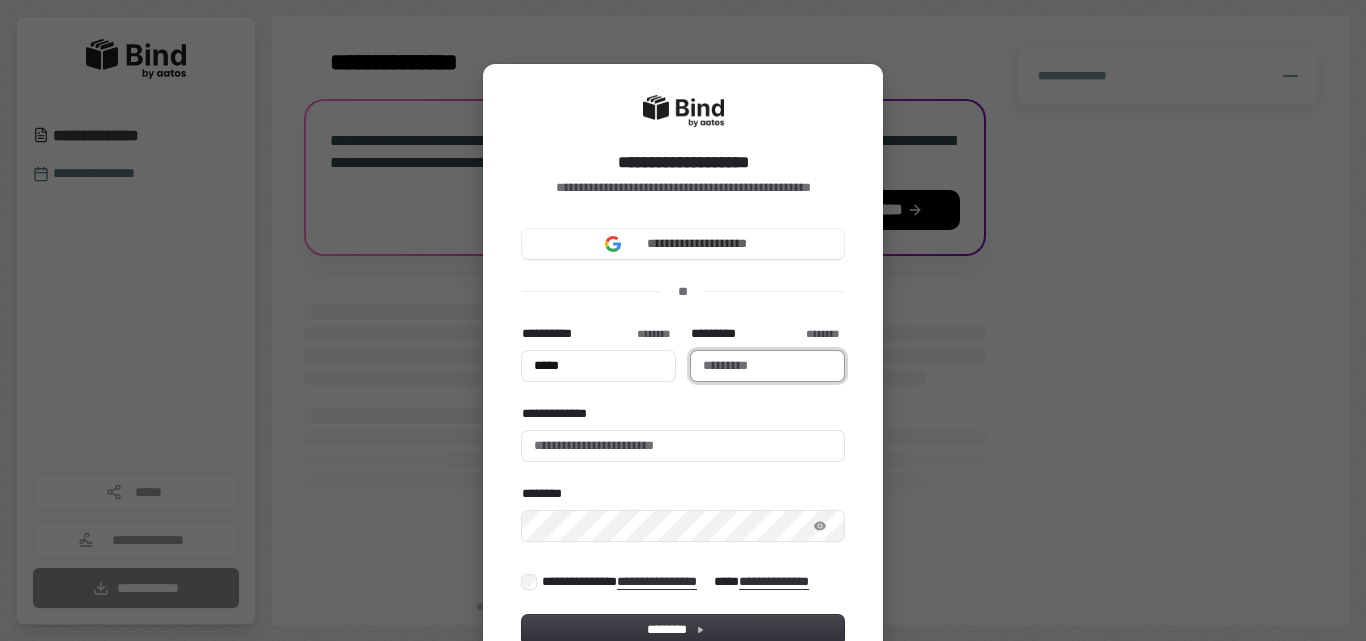 click on "*********" at bounding box center (767, 366) 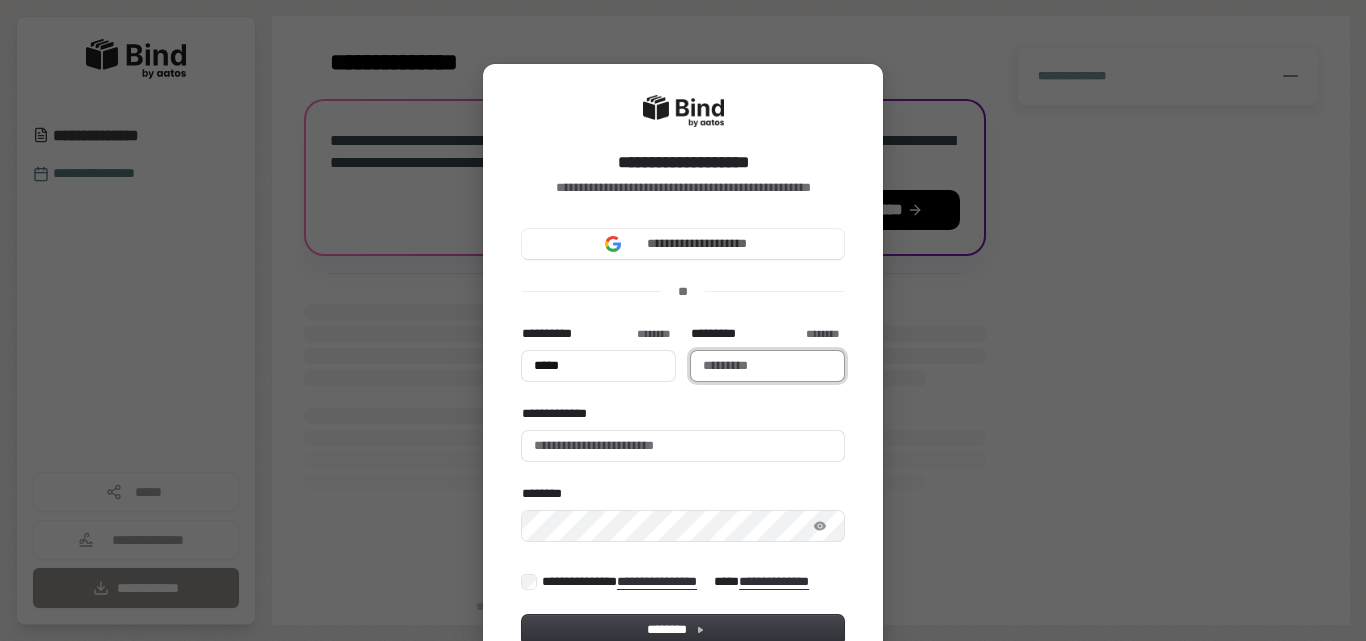 type on "******" 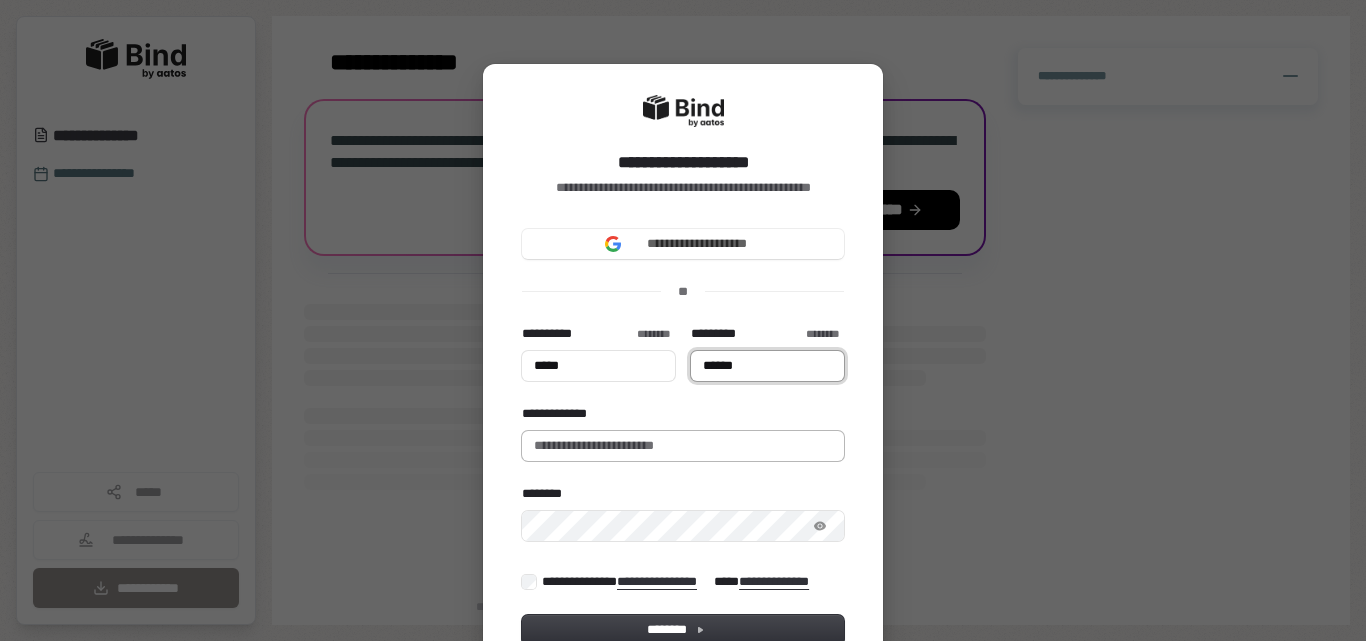type on "****" 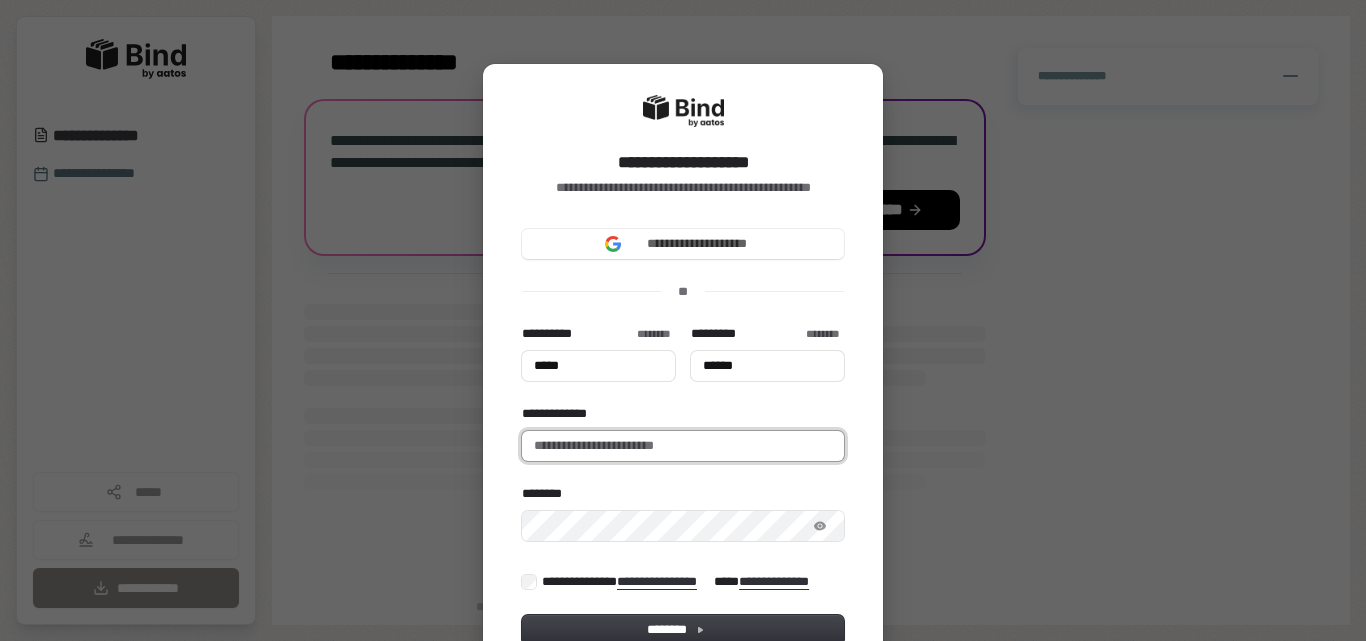 click on "**********" at bounding box center (683, 446) 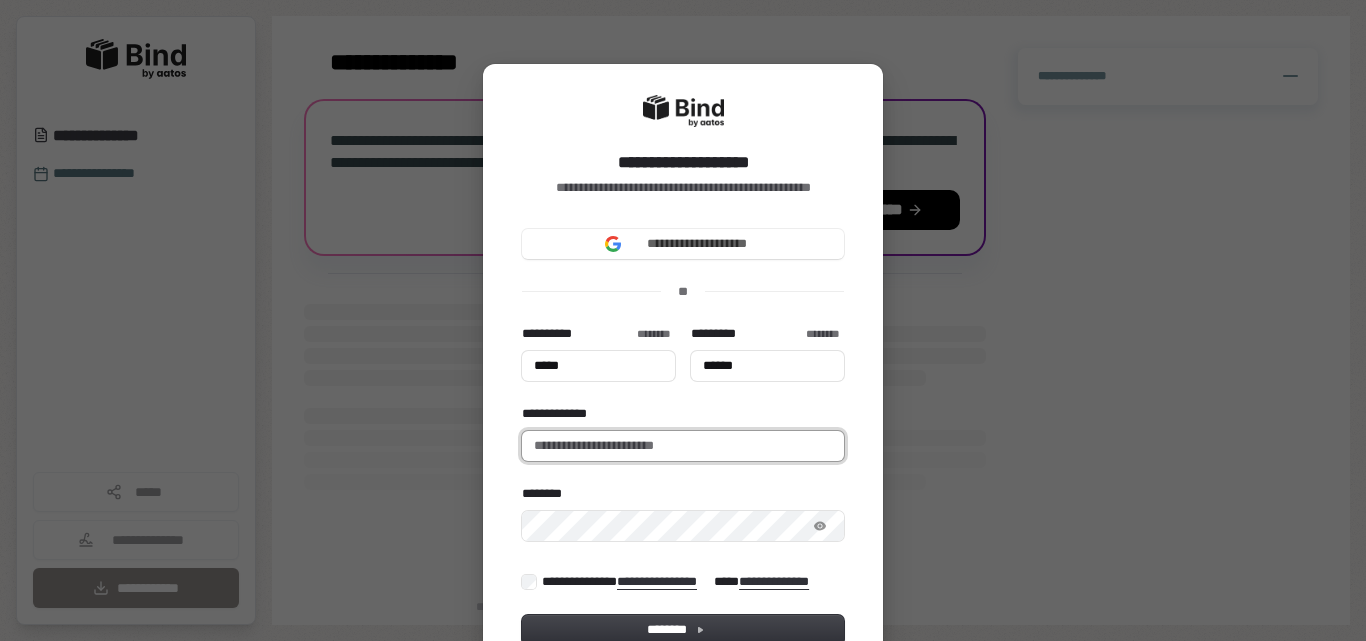 type on "**********" 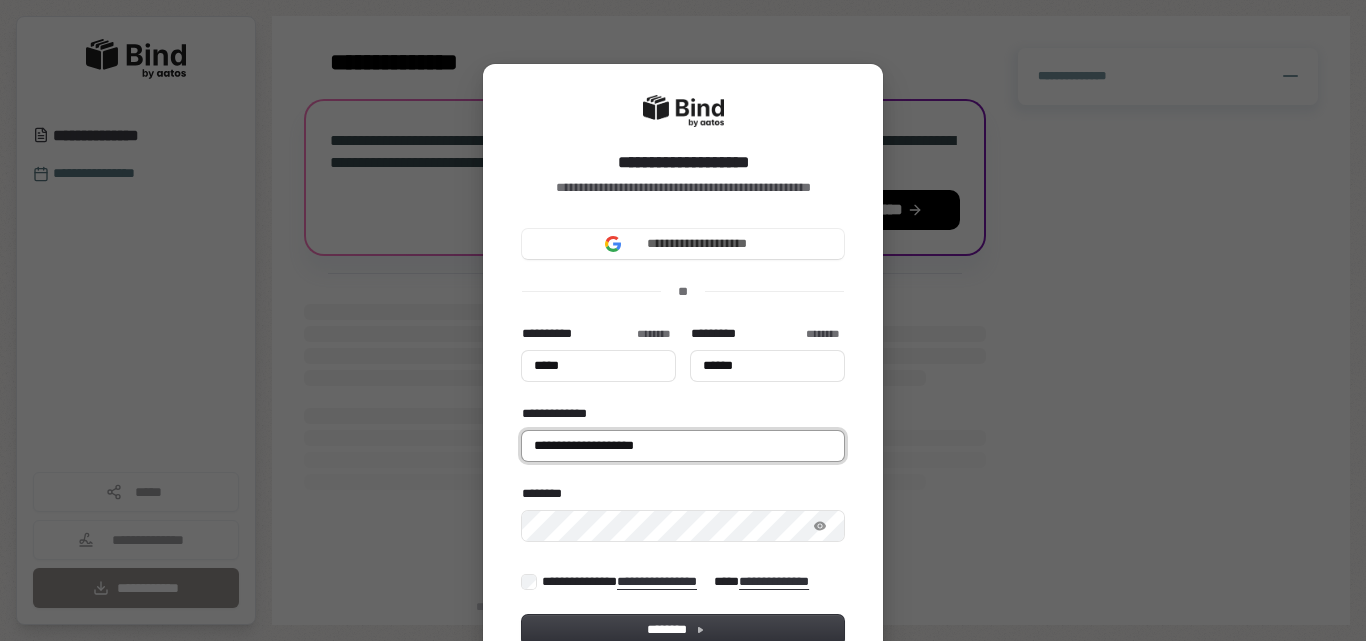 type on "****" 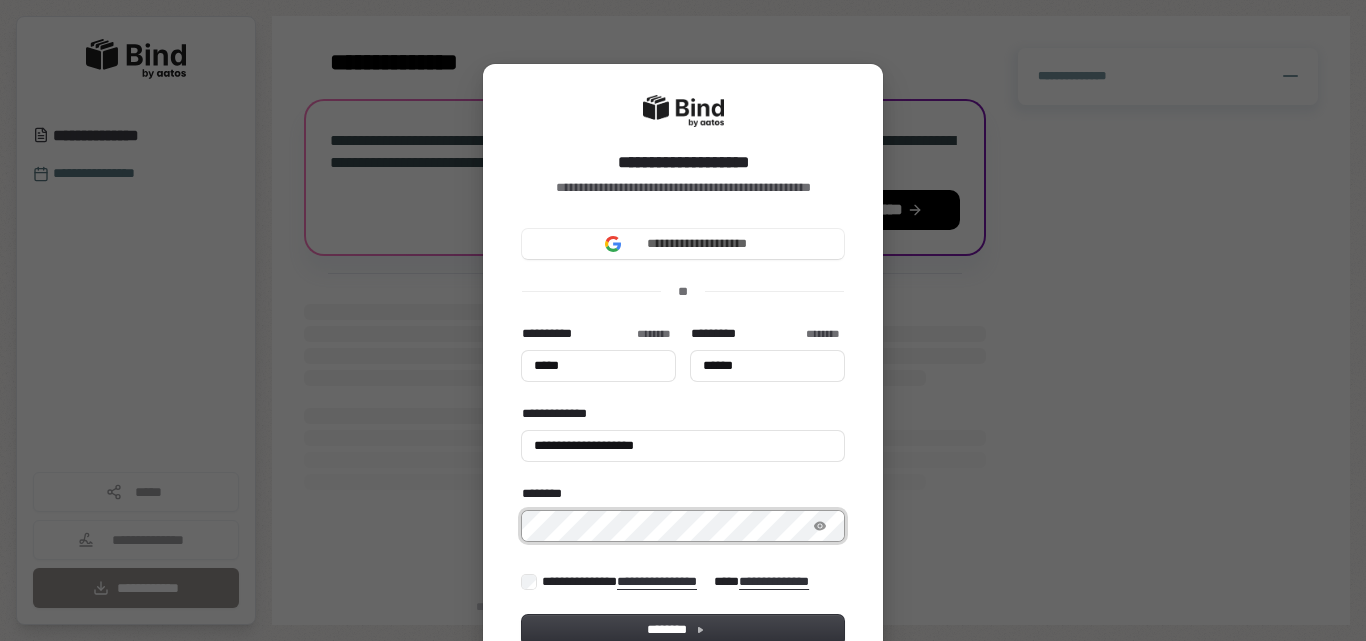 type on "****" 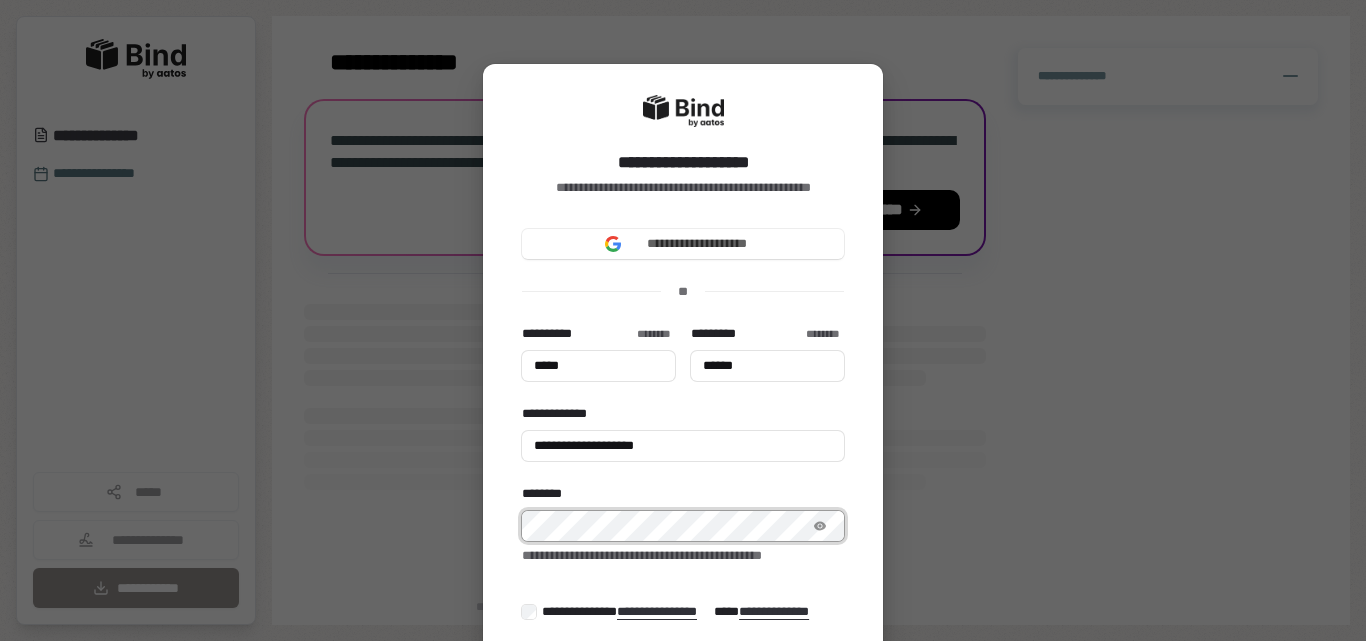 type on "****" 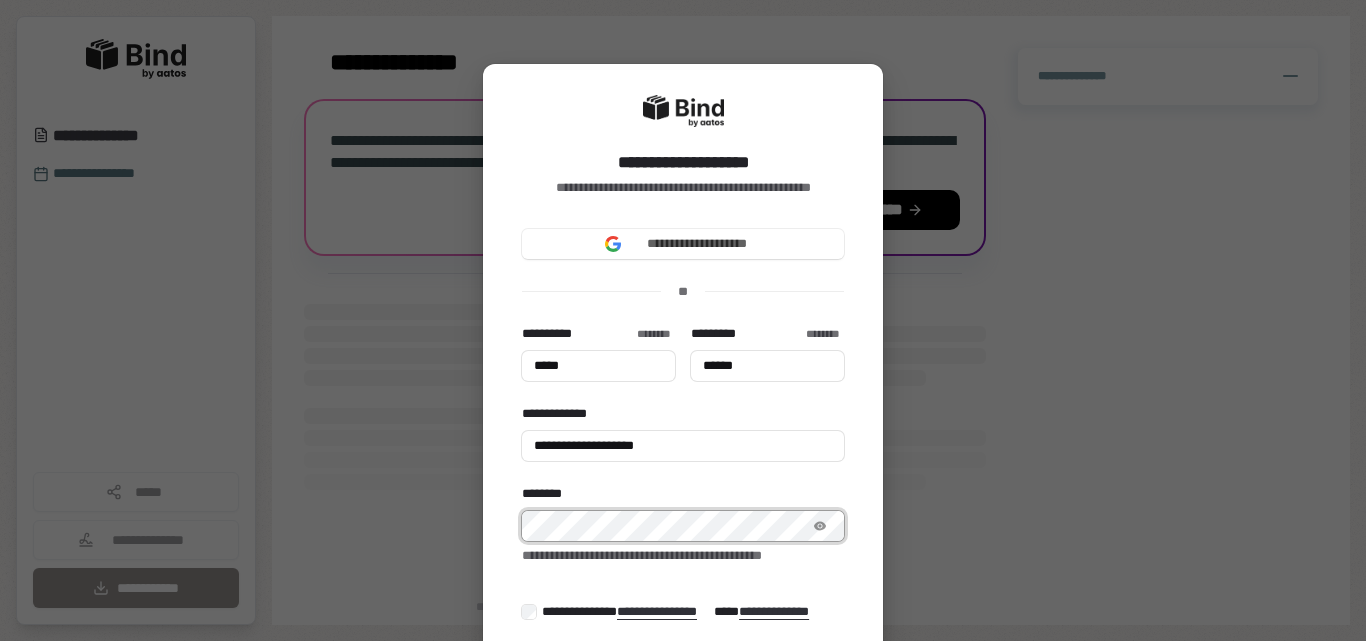 type on "******" 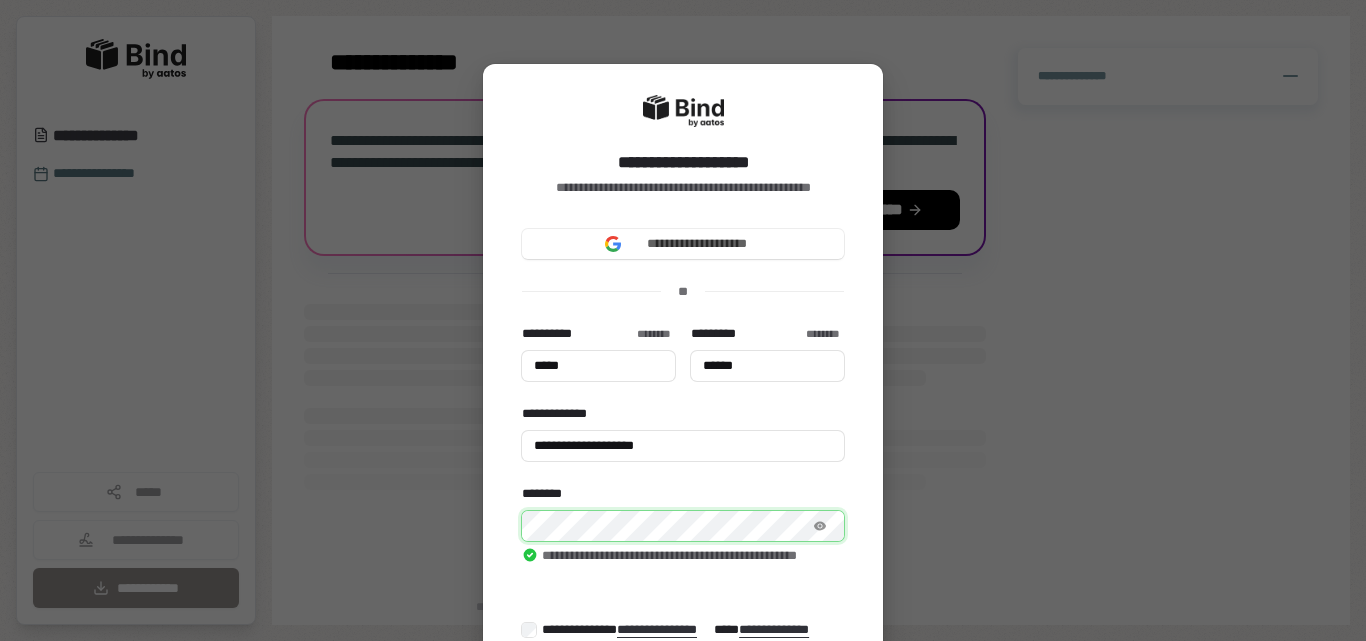scroll, scrollTop: 198, scrollLeft: 0, axis: vertical 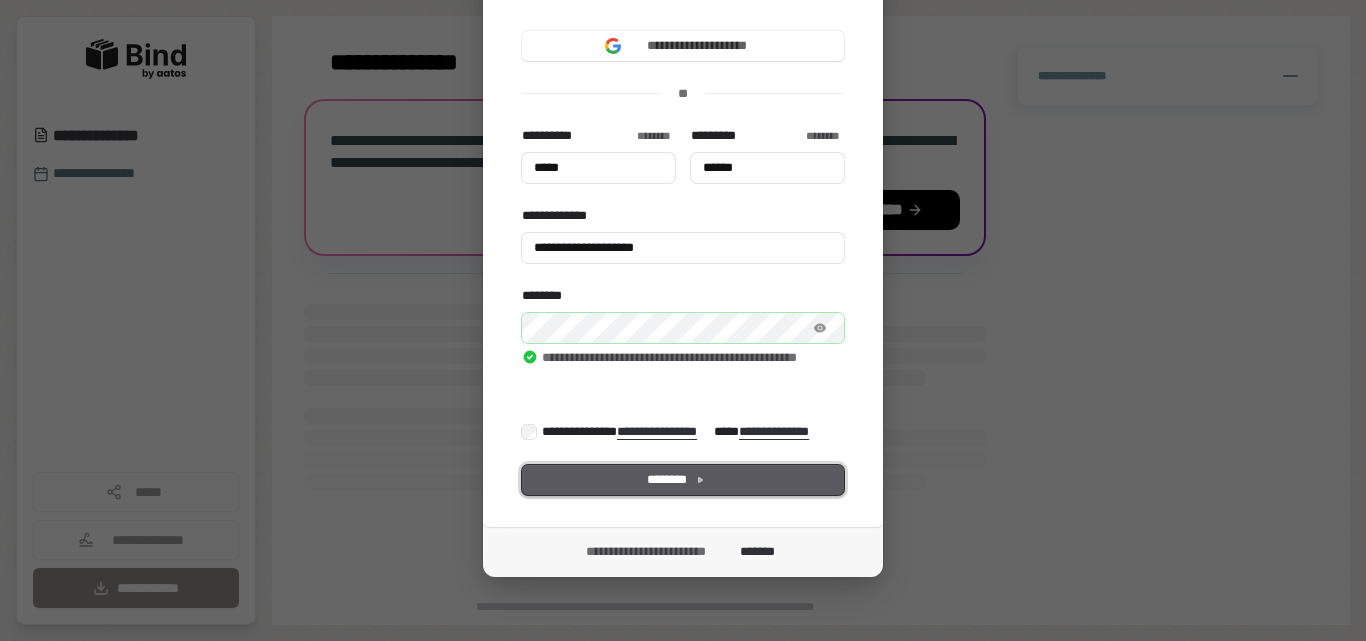 type on "****" 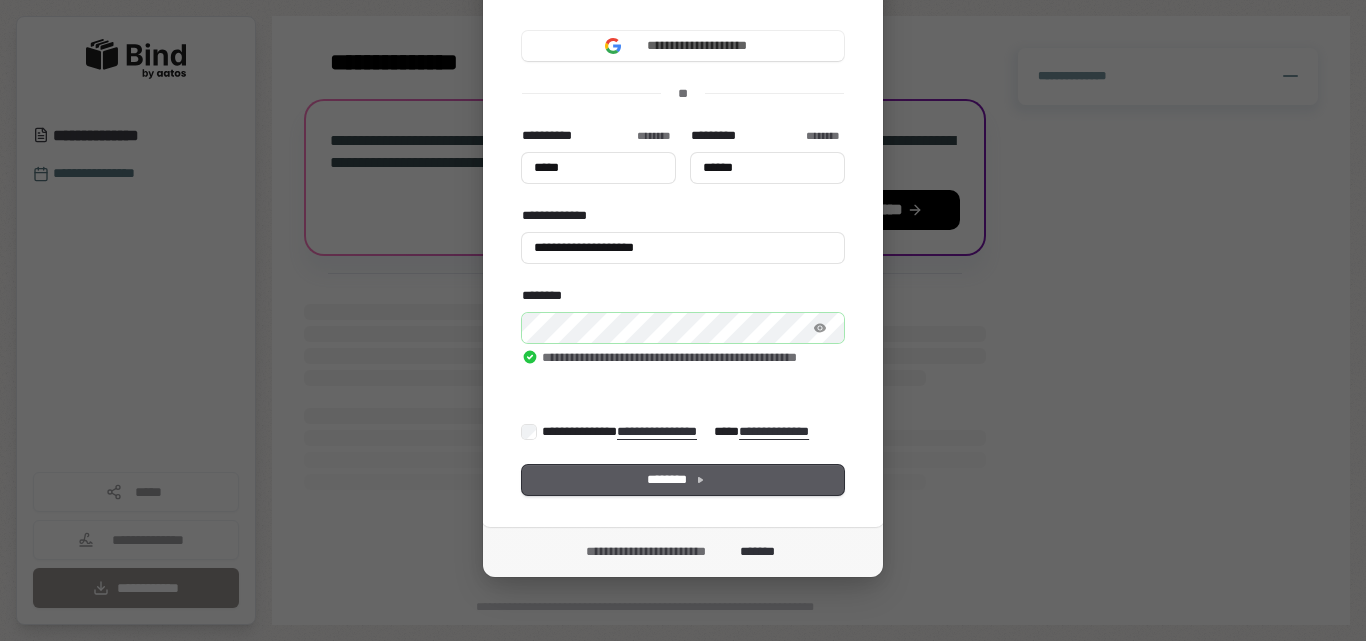 type on "****" 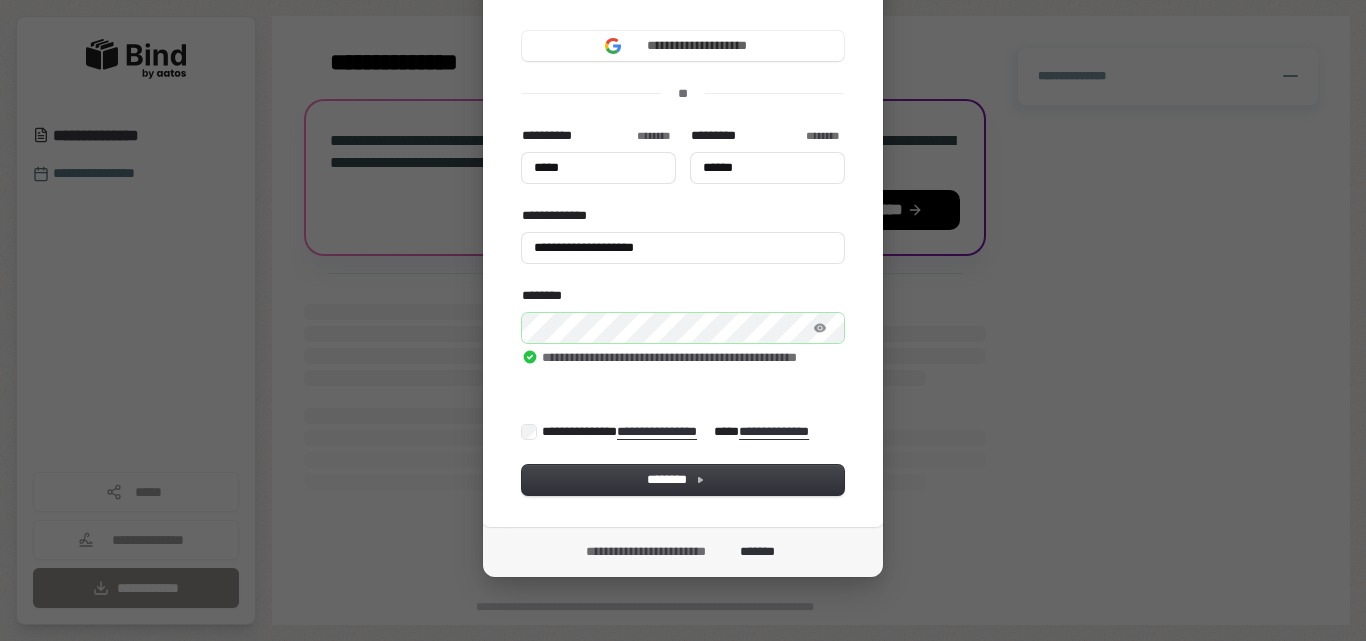 type on "****" 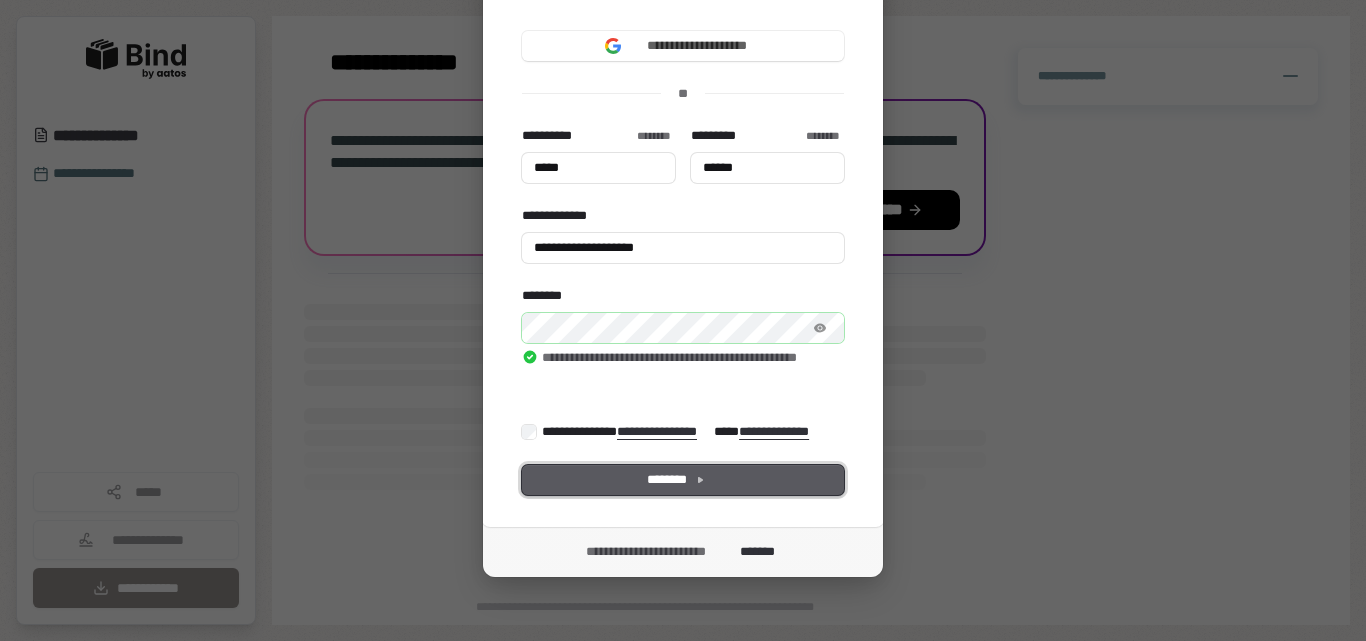 type on "****" 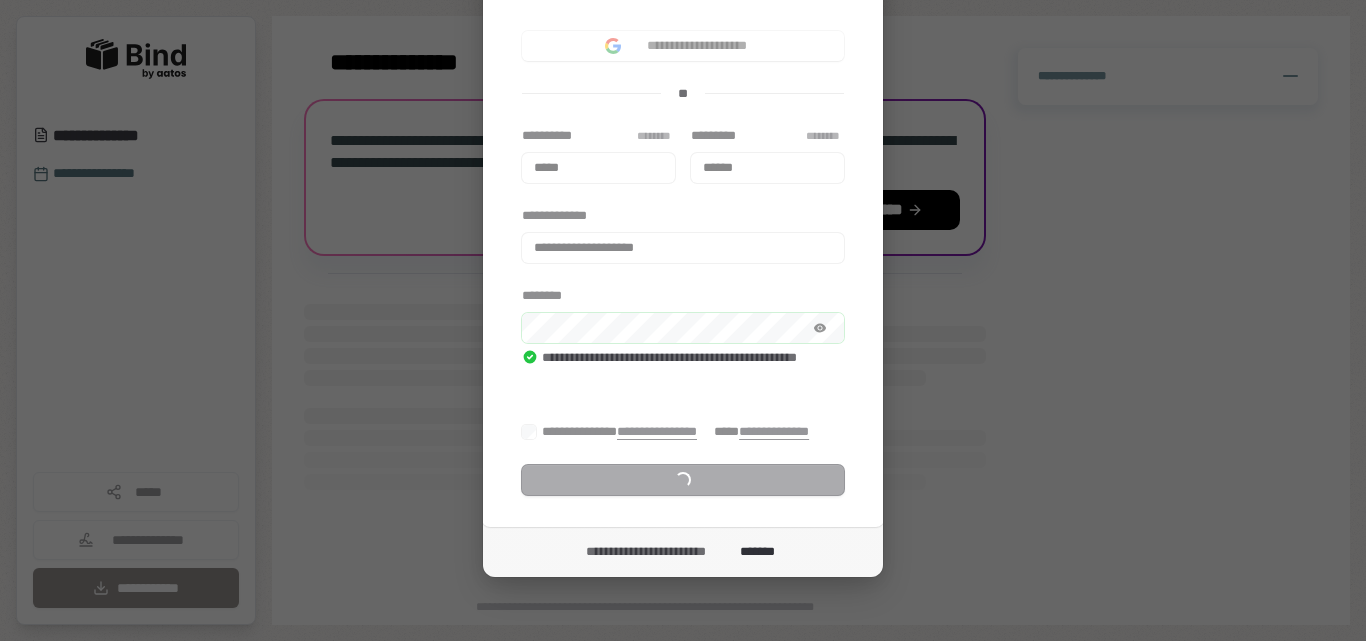 type on "****" 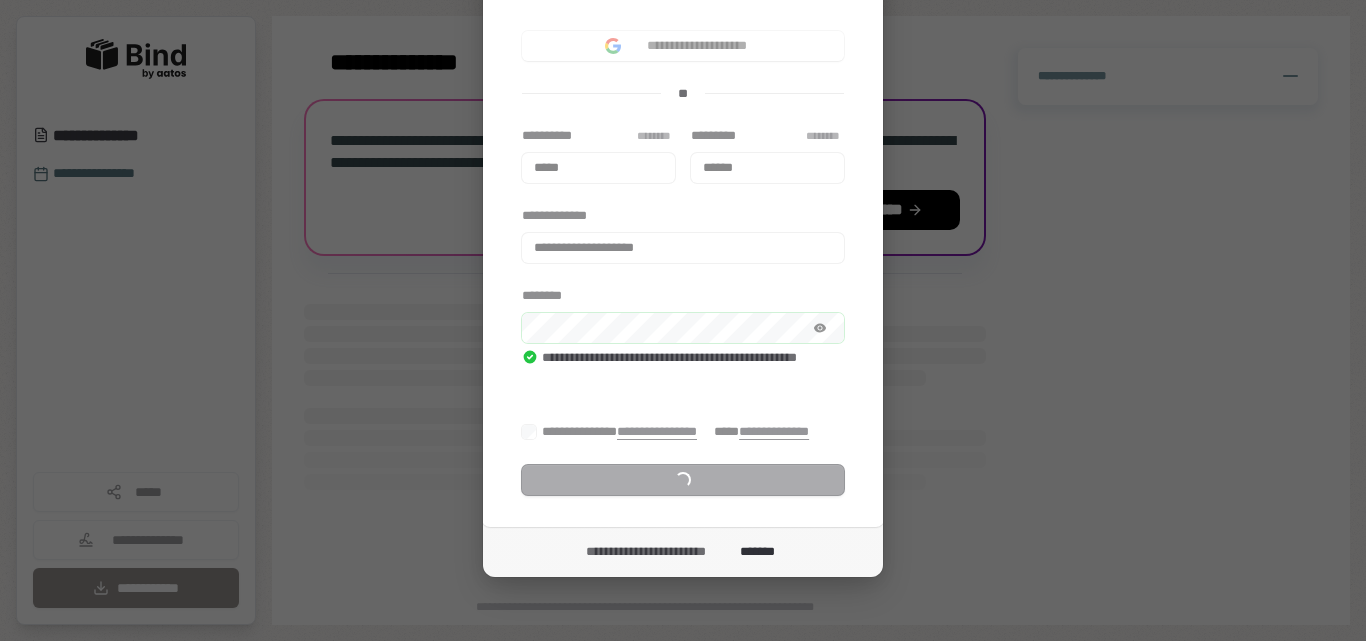type on "******" 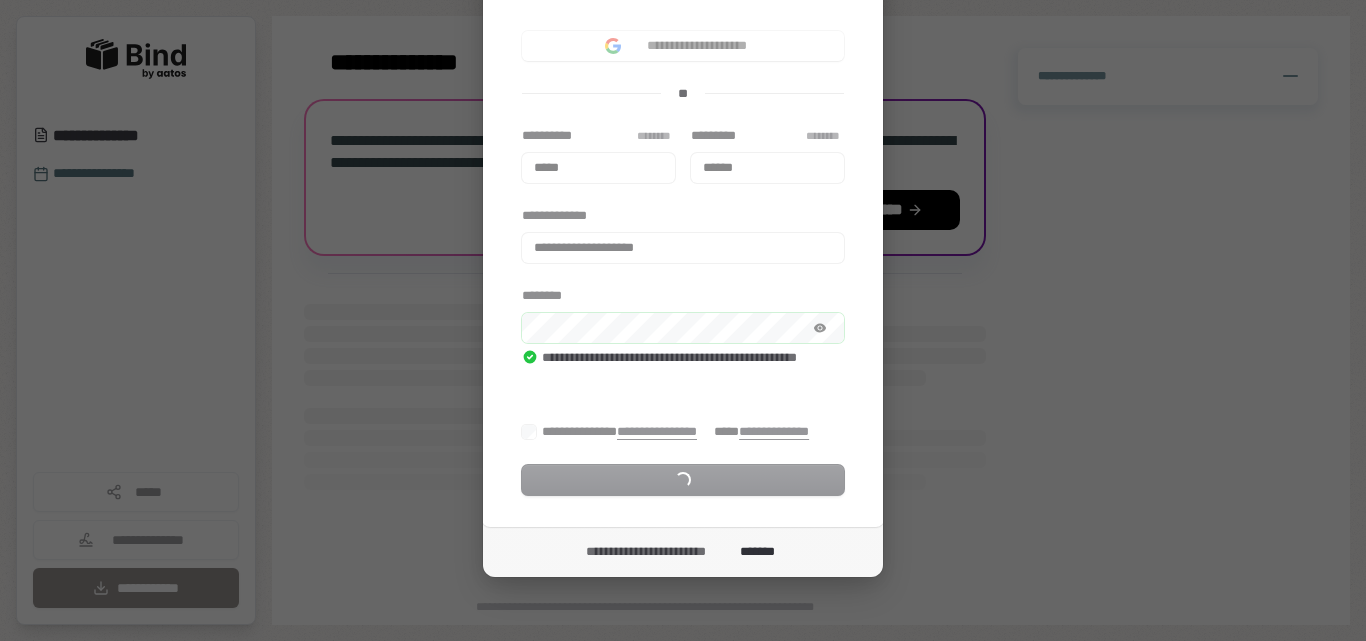 click on "**********" at bounding box center [683, 320] 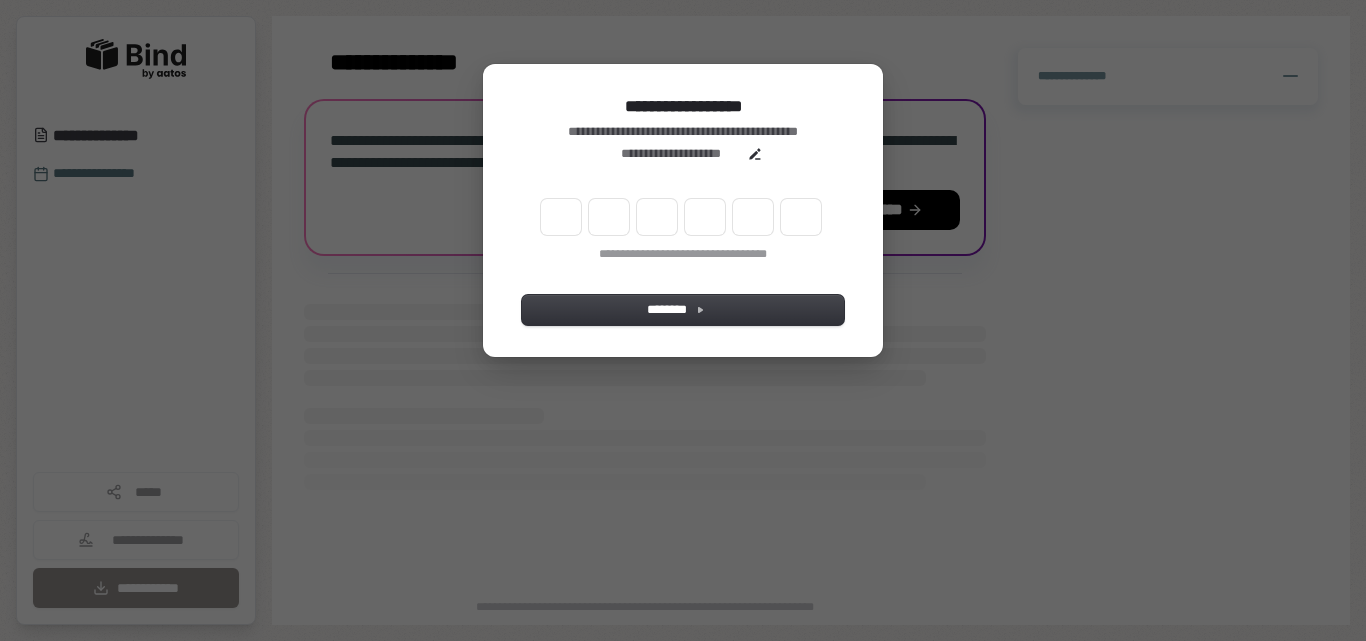 scroll, scrollTop: 0, scrollLeft: 0, axis: both 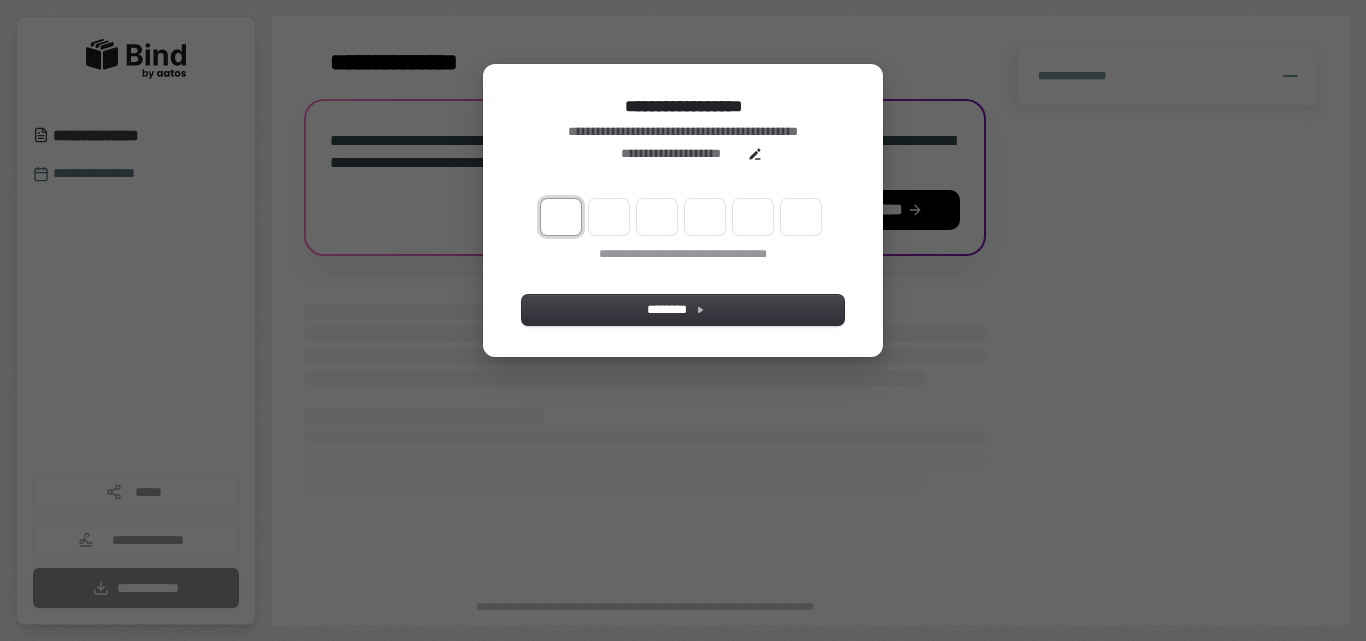 type on "*" 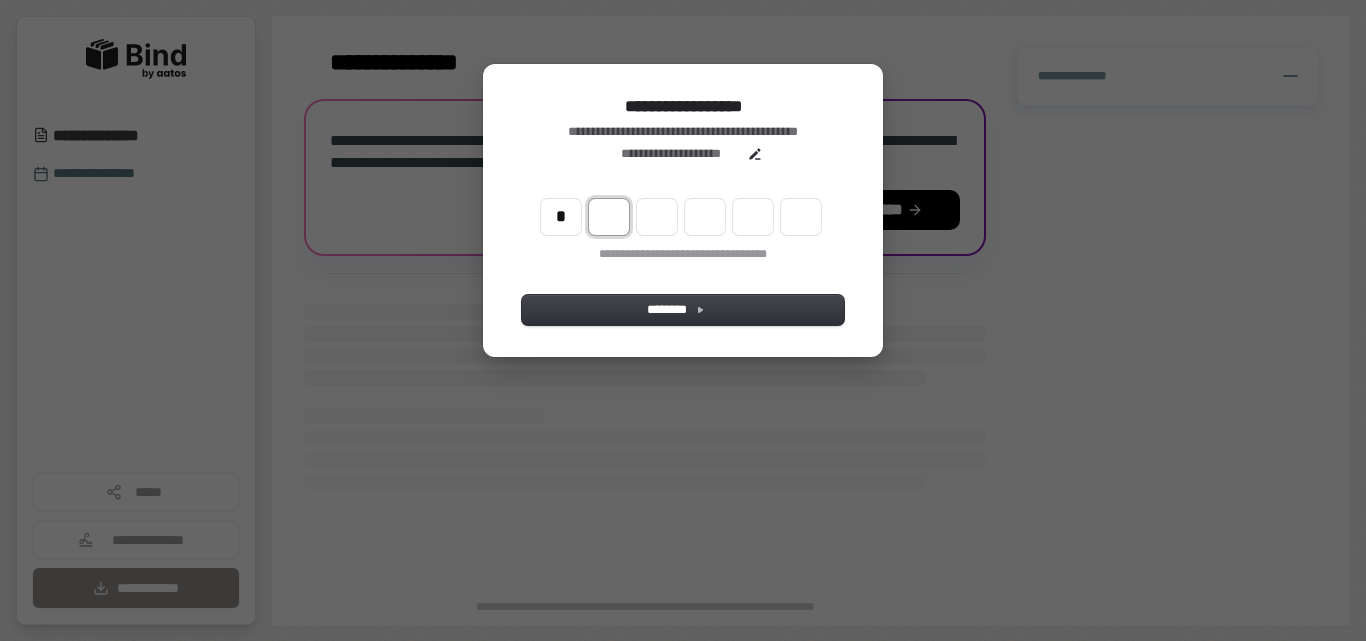 type on "*" 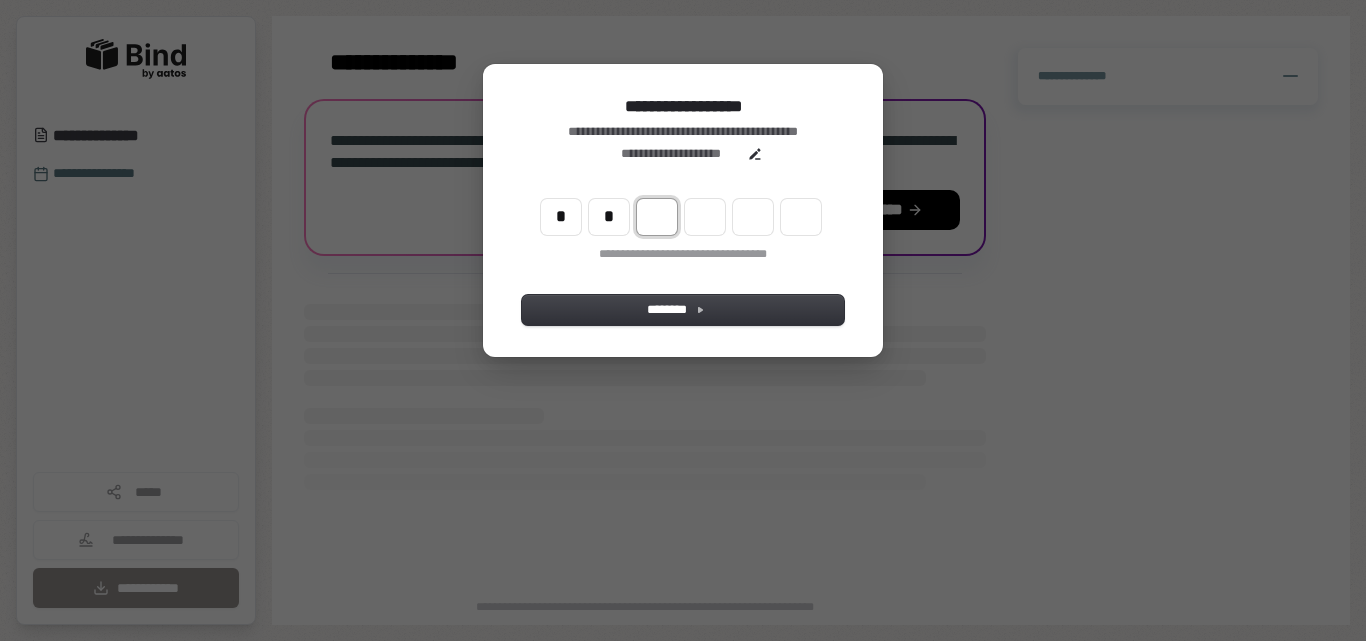 type on "**" 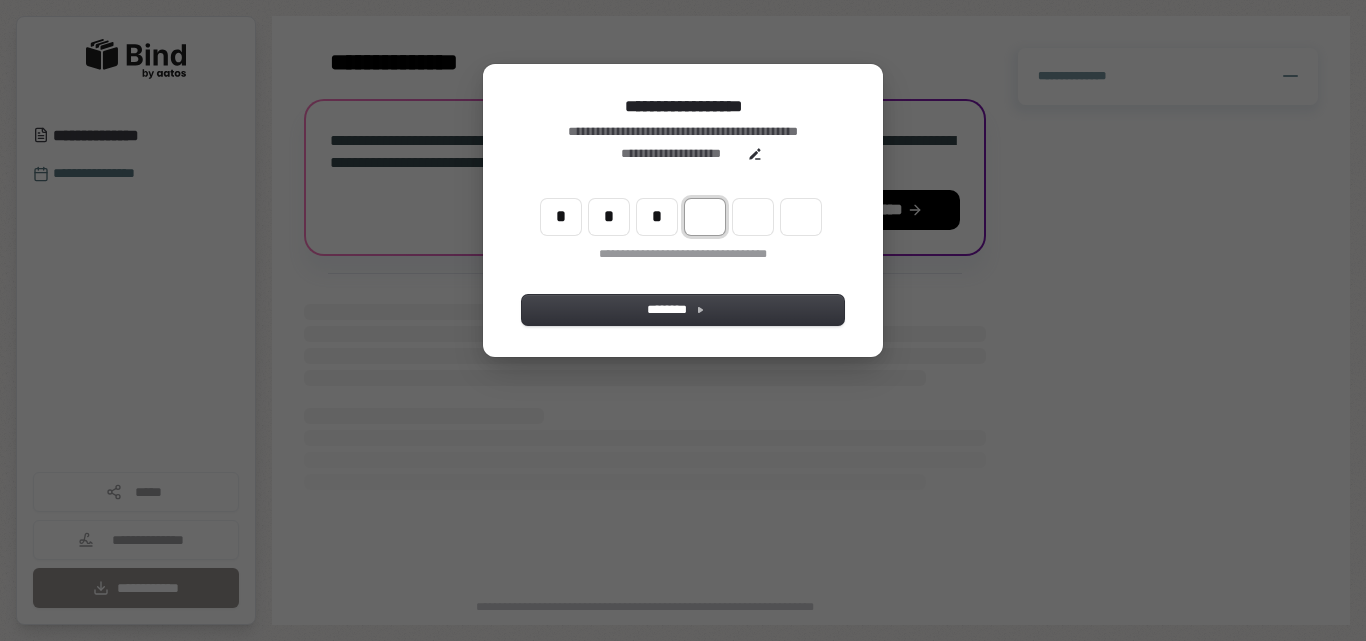 type on "***" 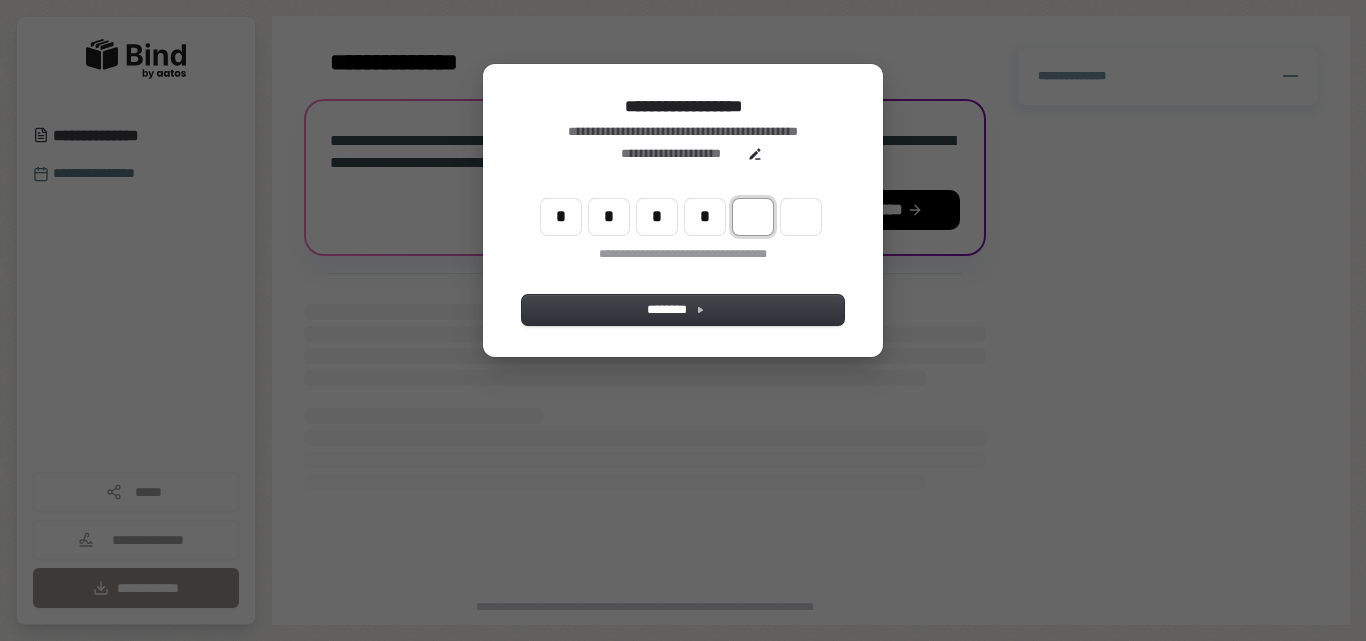 type on "****" 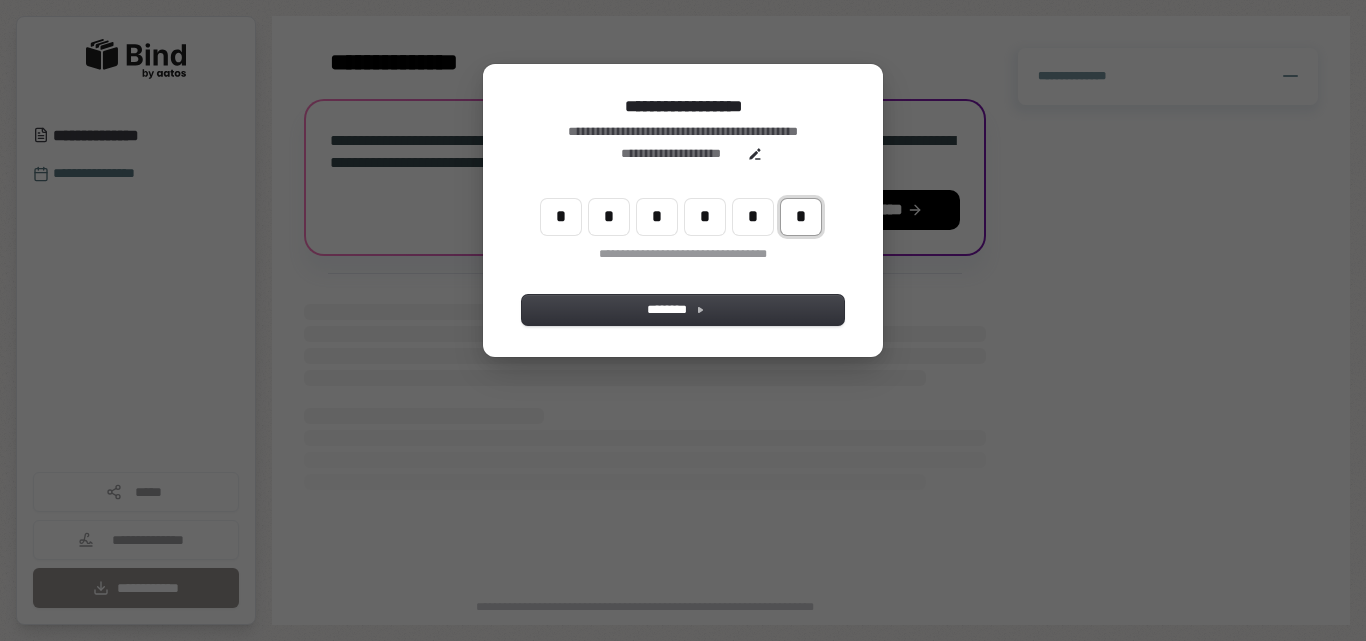 type on "******" 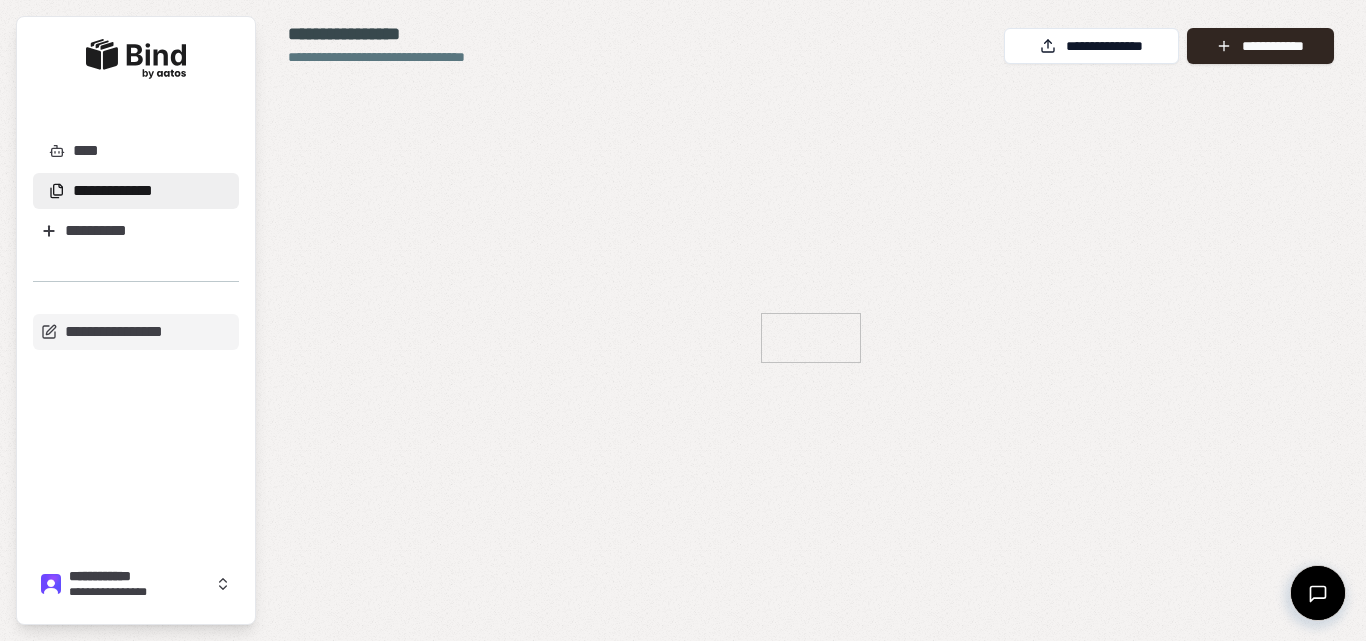 scroll, scrollTop: 0, scrollLeft: 0, axis: both 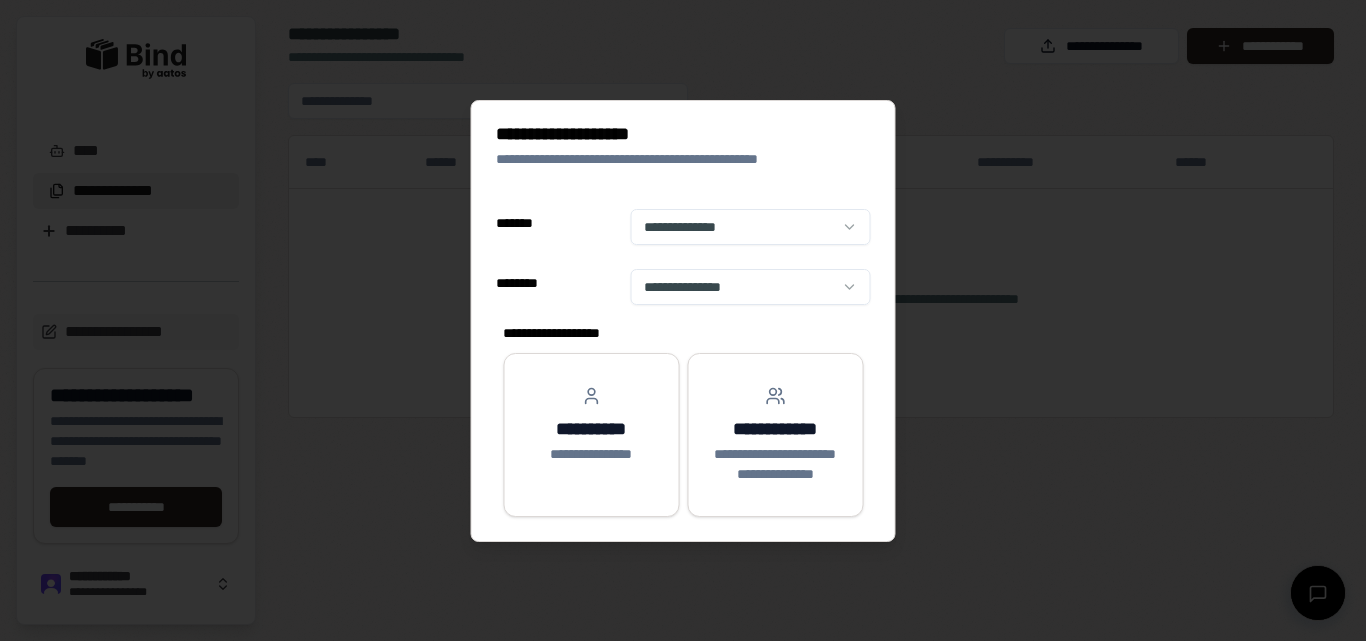 select on "**" 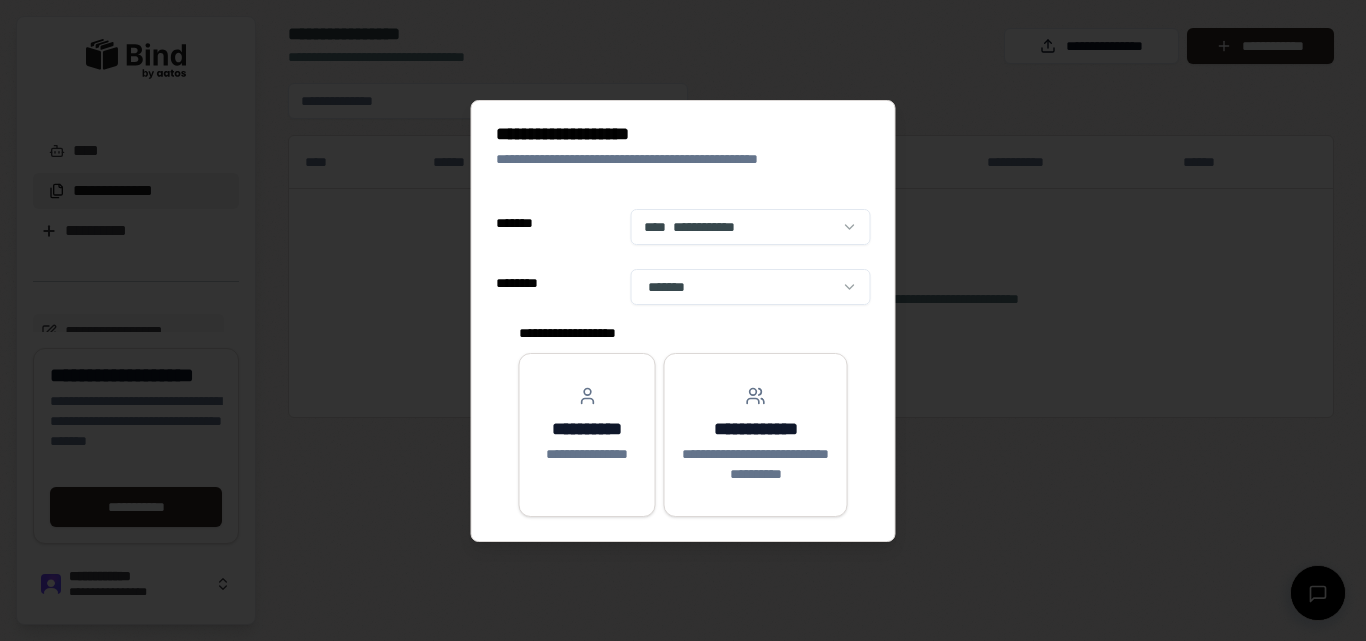 type 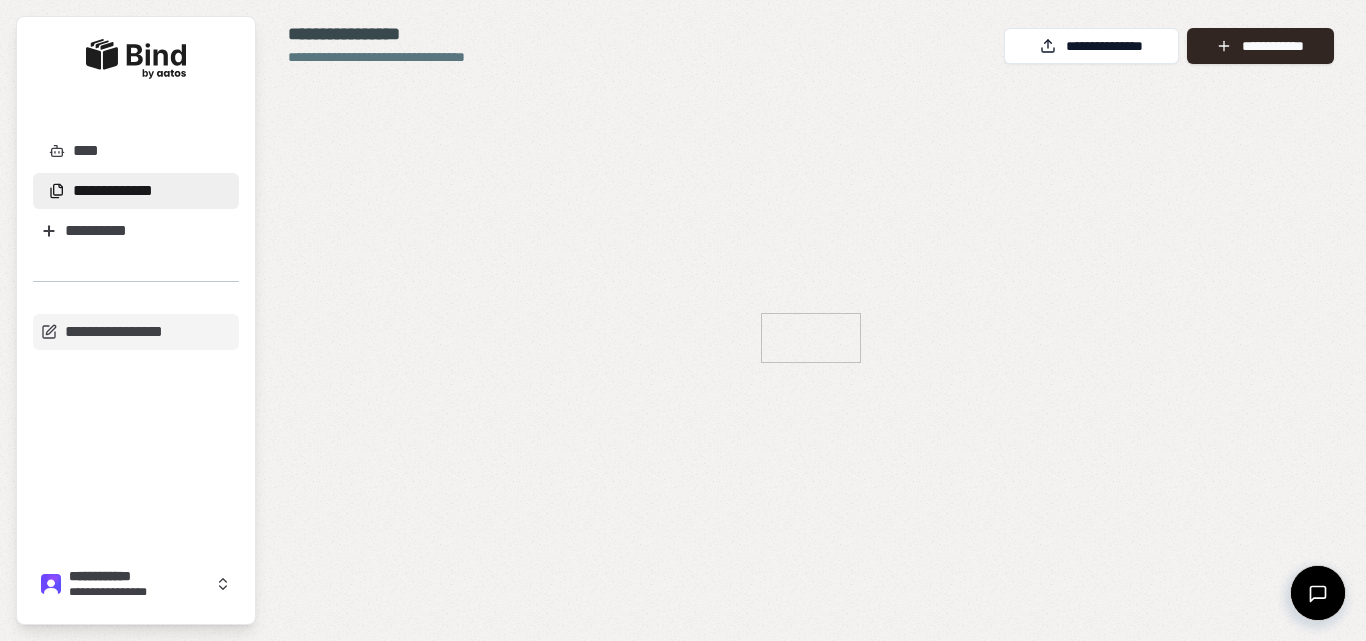 scroll, scrollTop: 0, scrollLeft: 0, axis: both 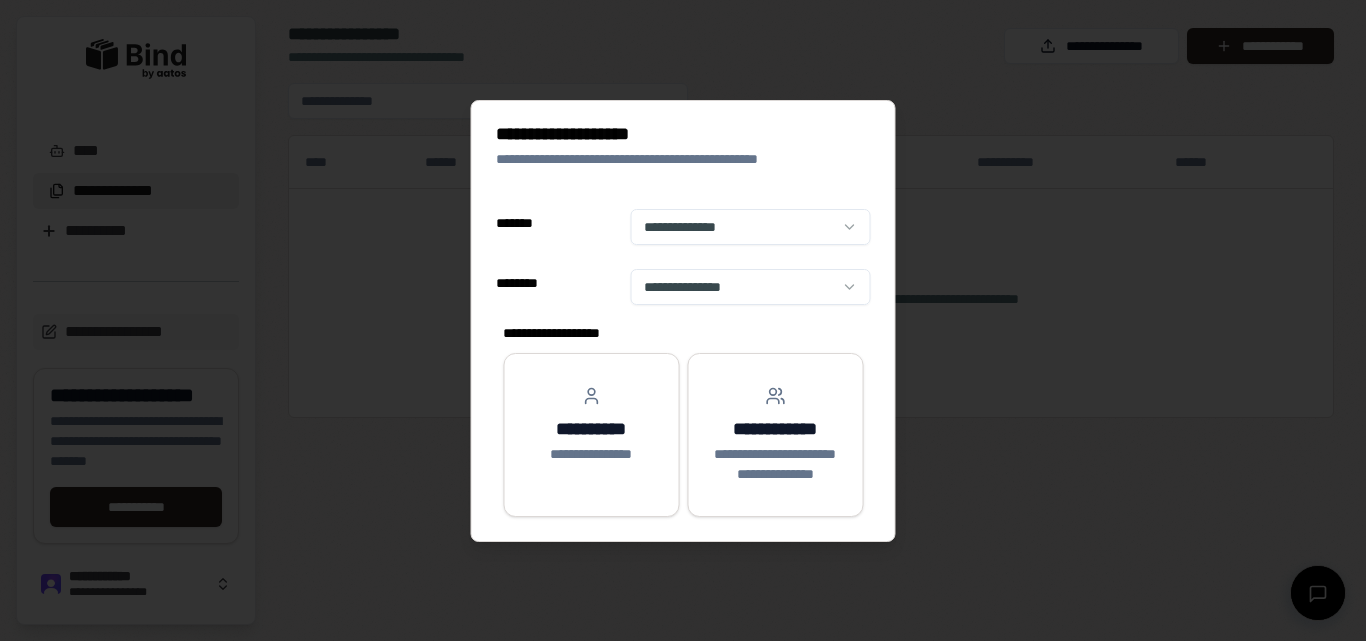 select on "**" 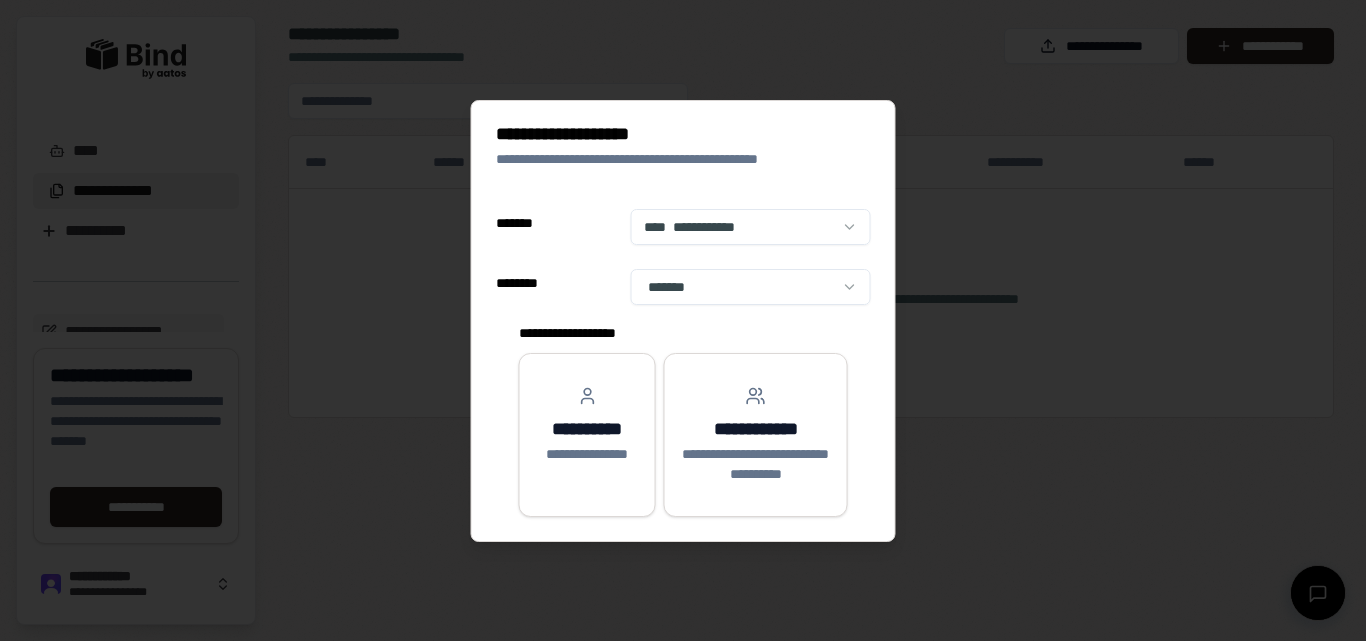 type 